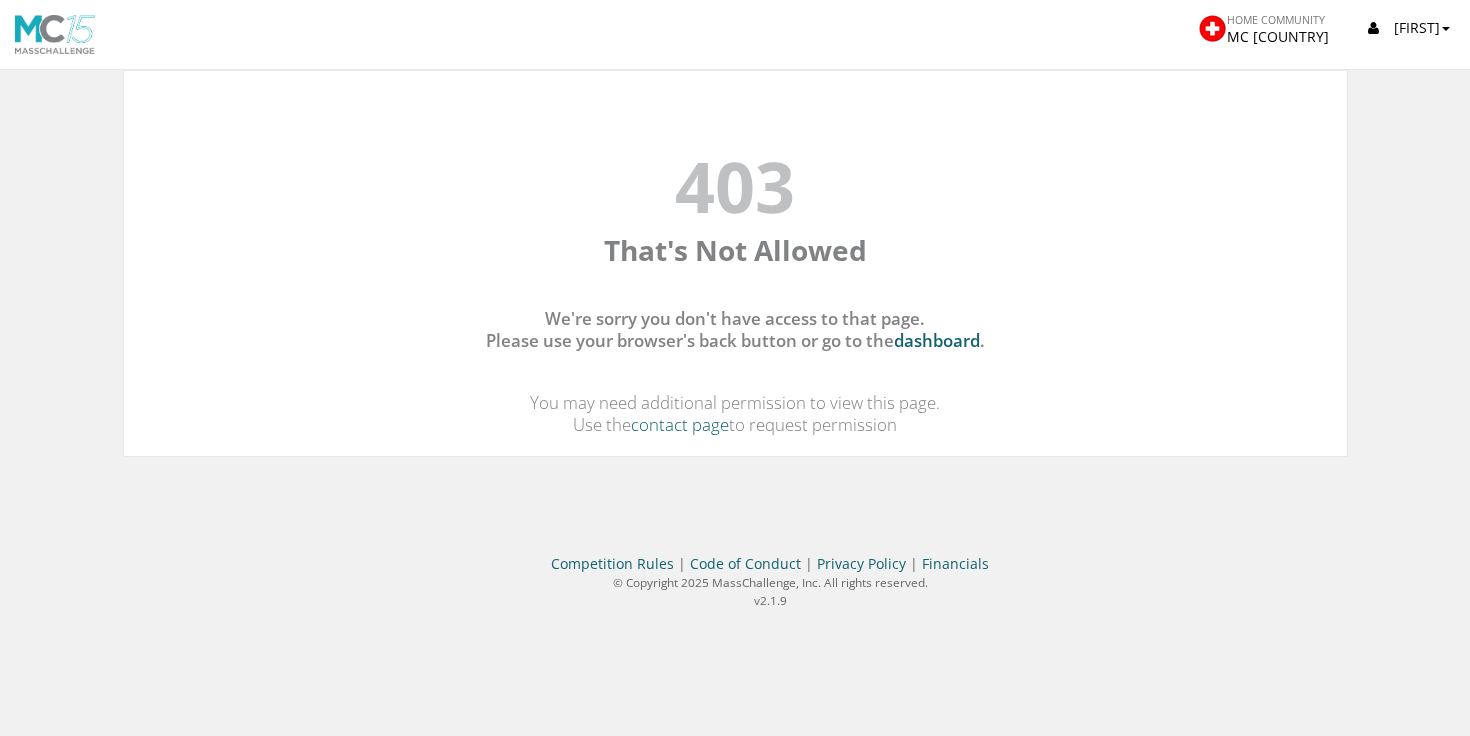 scroll, scrollTop: 0, scrollLeft: 0, axis: both 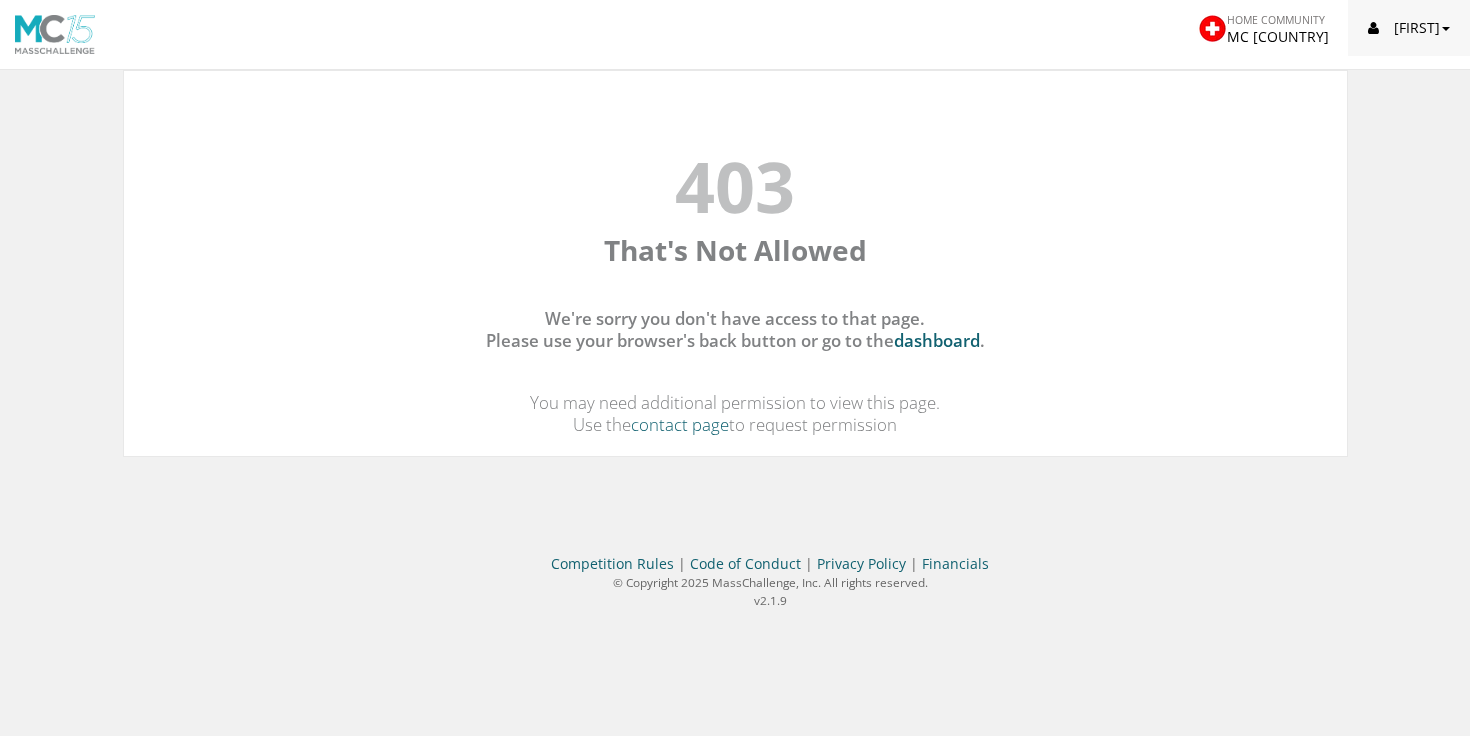 click on "[FIRST]" at bounding box center [1409, 28] 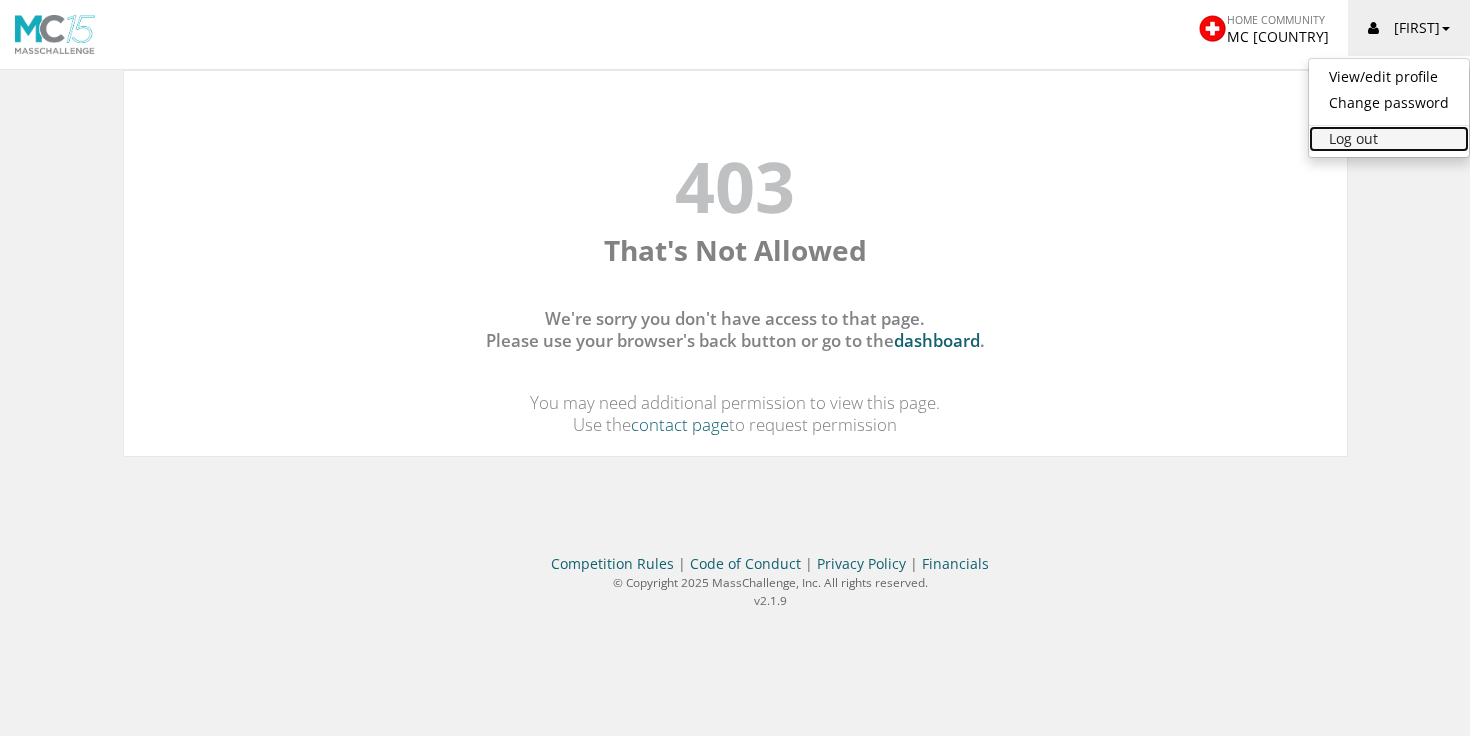 click on "Log out" at bounding box center [1389, 139] 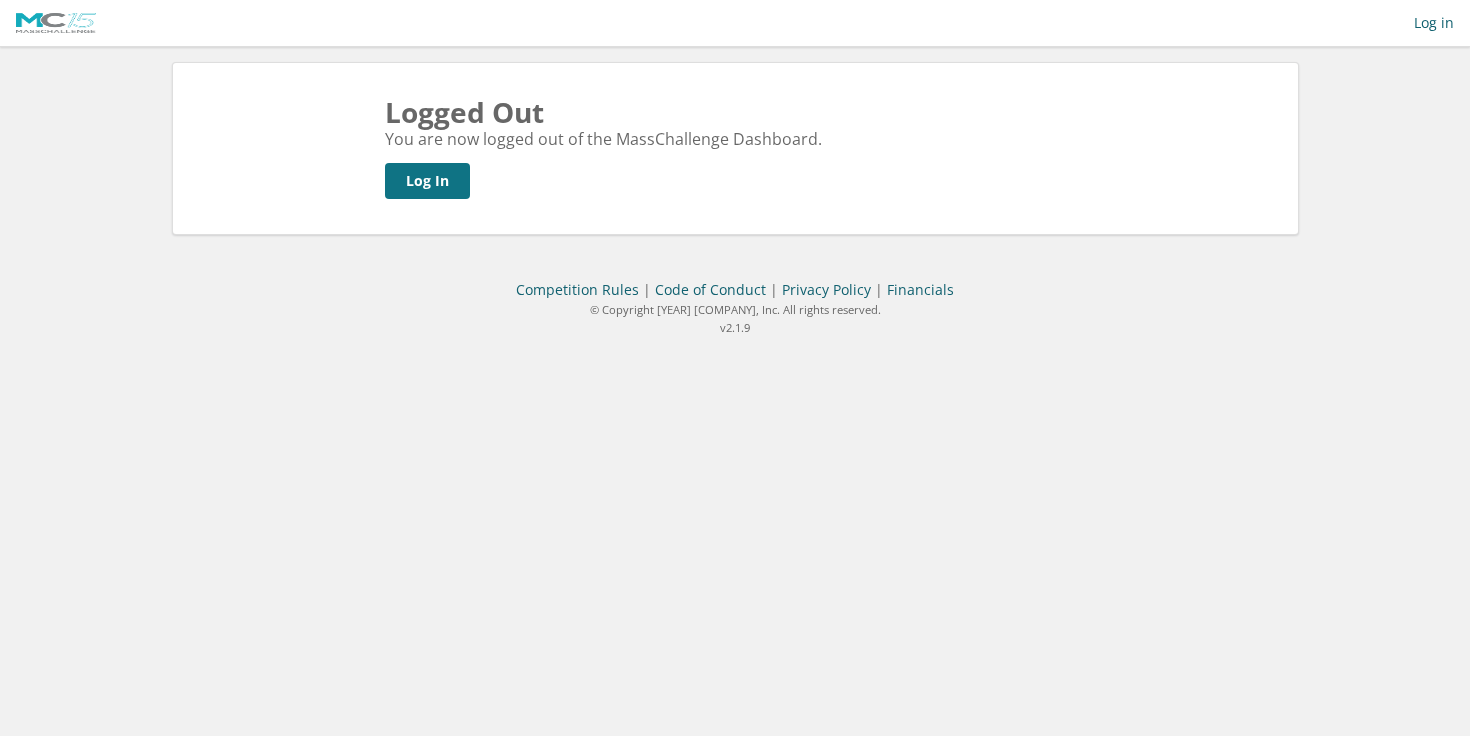 scroll, scrollTop: 0, scrollLeft: 0, axis: both 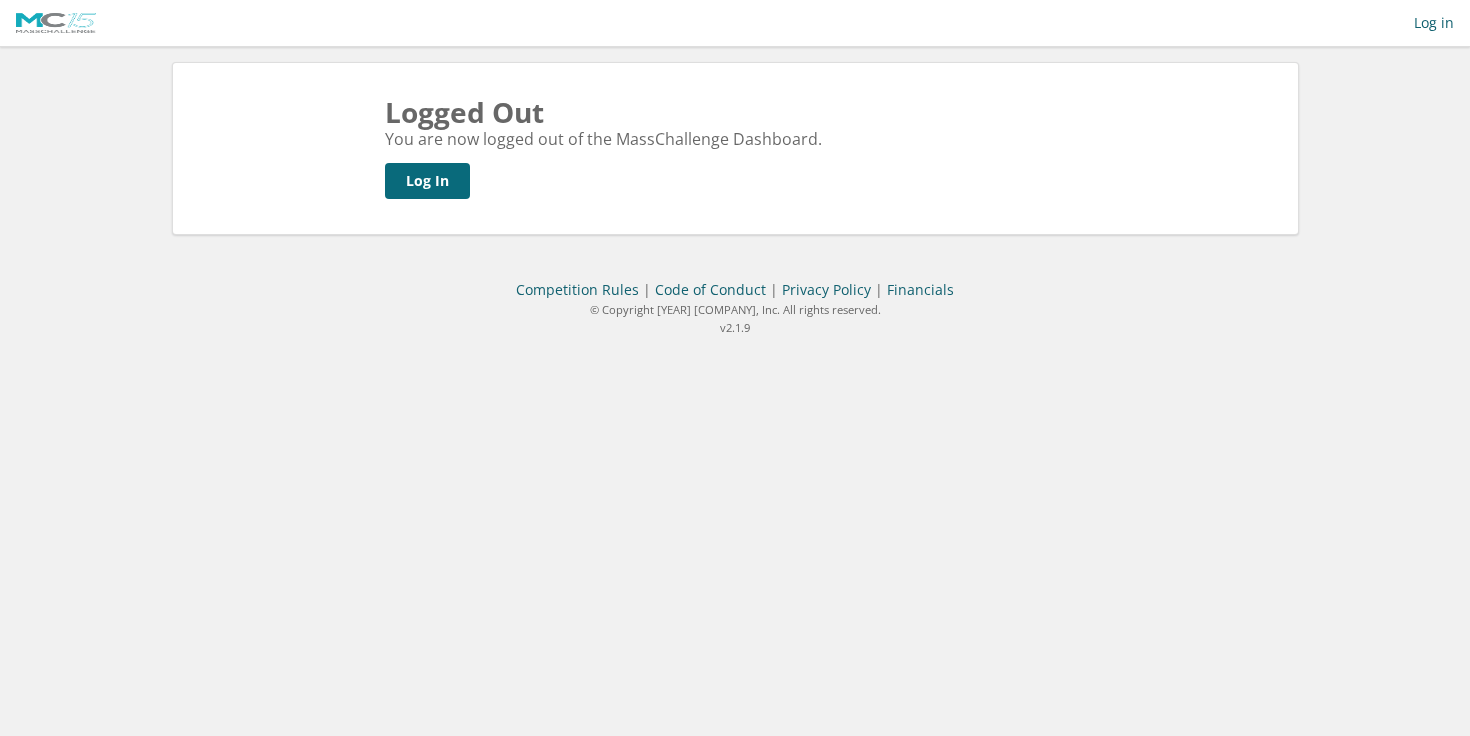 click on "Log In" at bounding box center [427, 181] 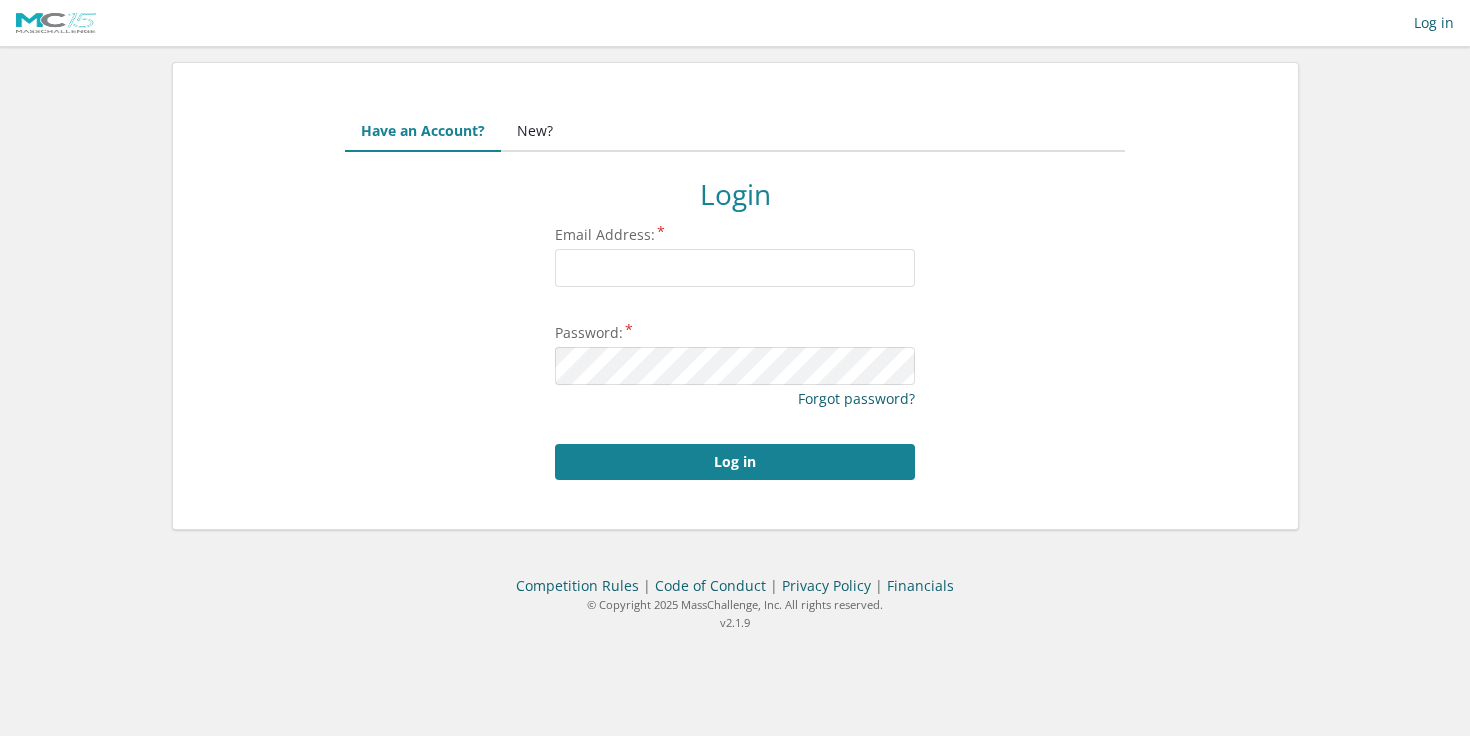 scroll, scrollTop: 0, scrollLeft: 0, axis: both 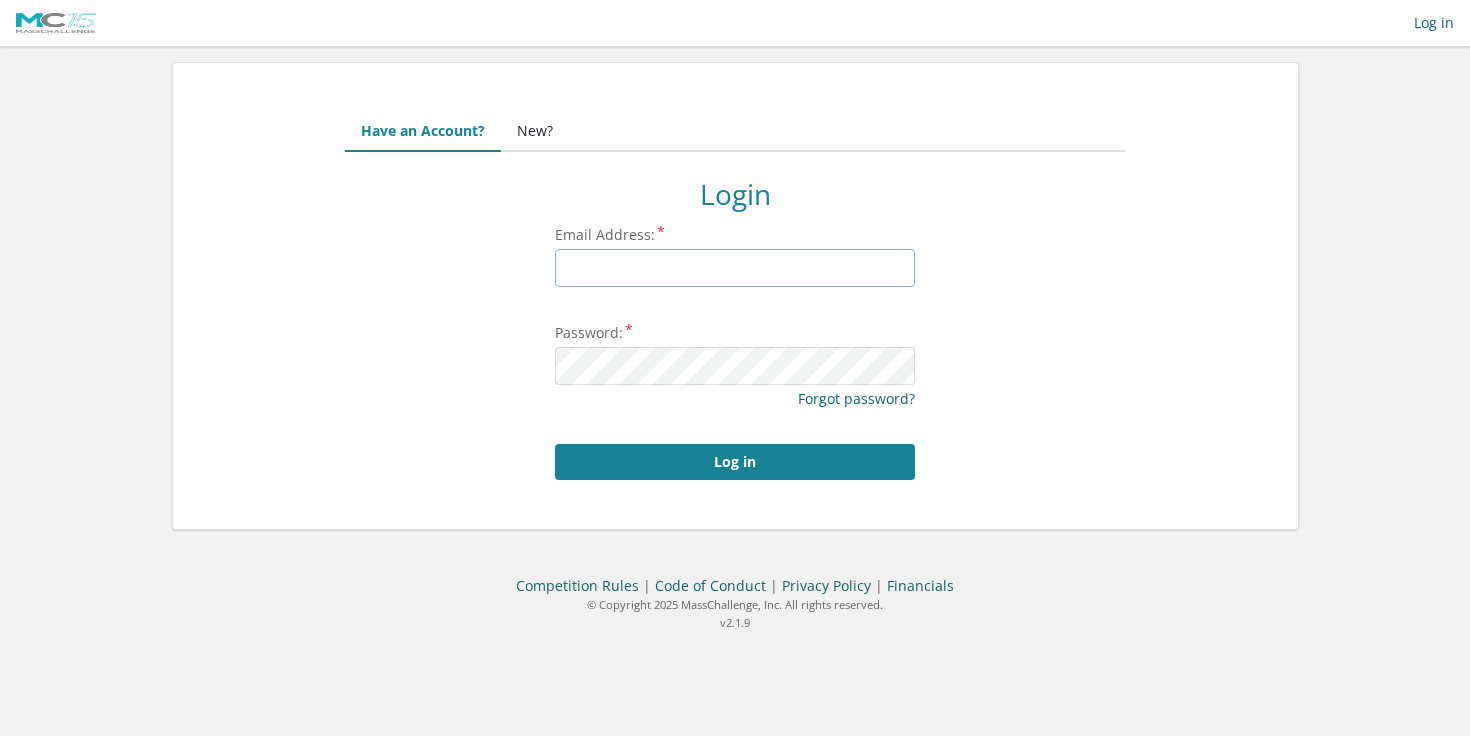 click on "Email Address:" at bounding box center [735, 268] 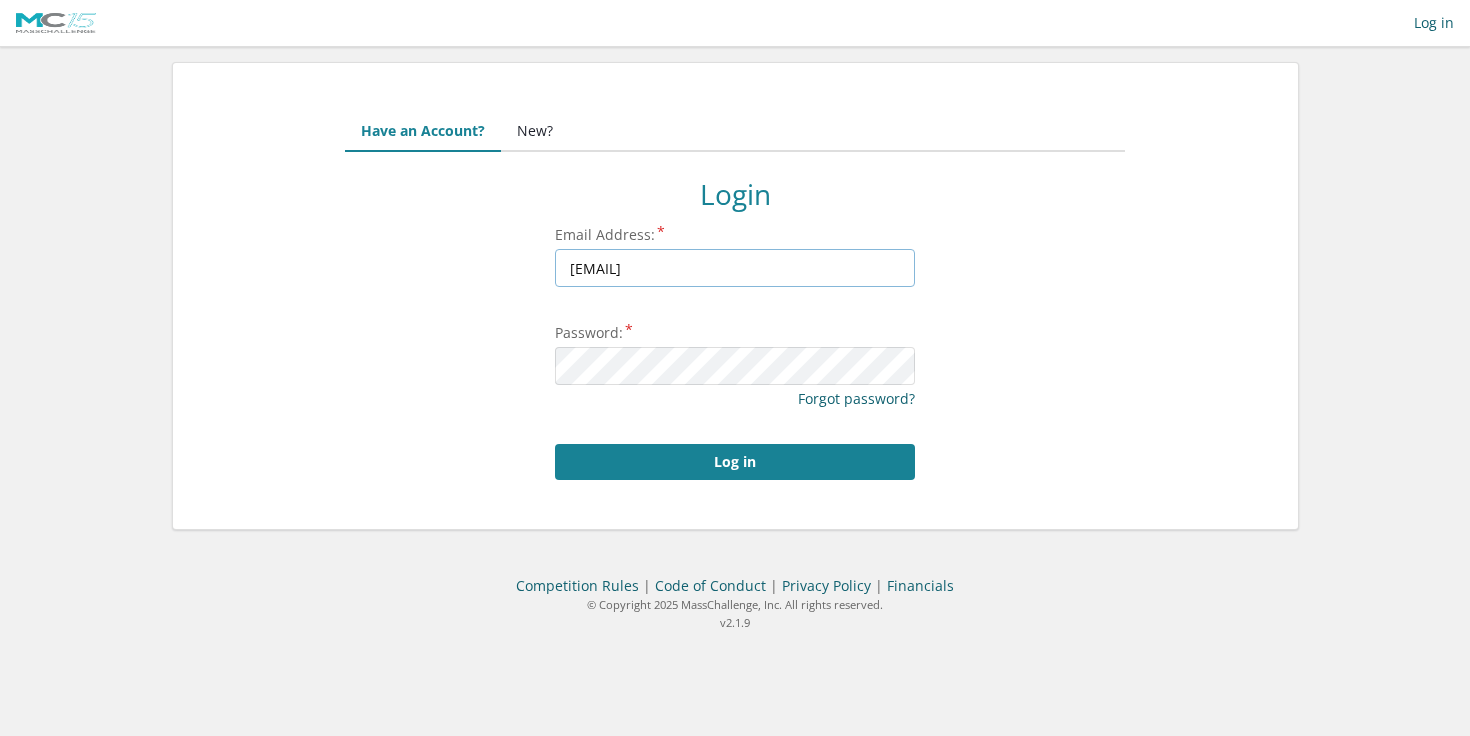 drag, startPoint x: 767, startPoint y: 262, endPoint x: 516, endPoint y: 261, distance: 251.002 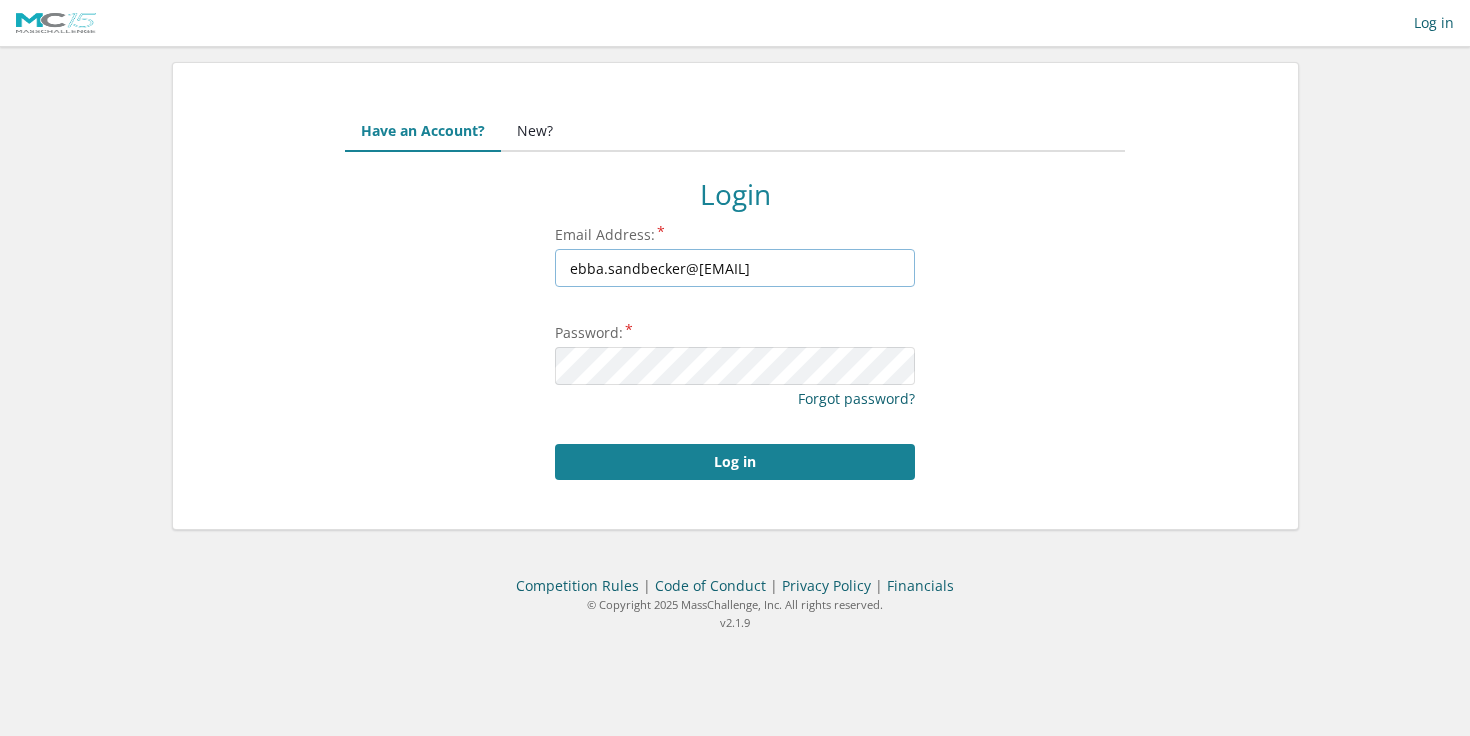 type on "ebba.sandbecker@layerlogic.se" 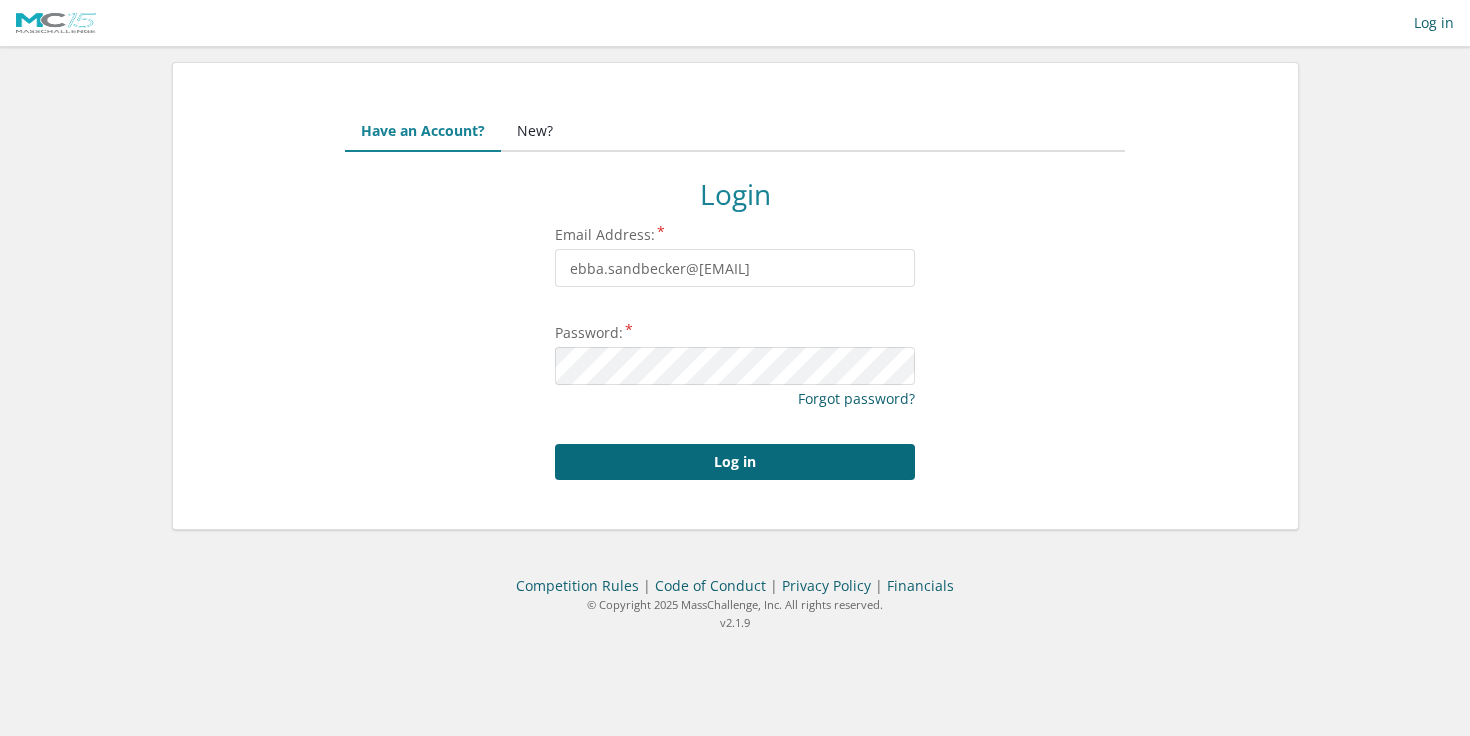 click on "Log in" at bounding box center (735, 462) 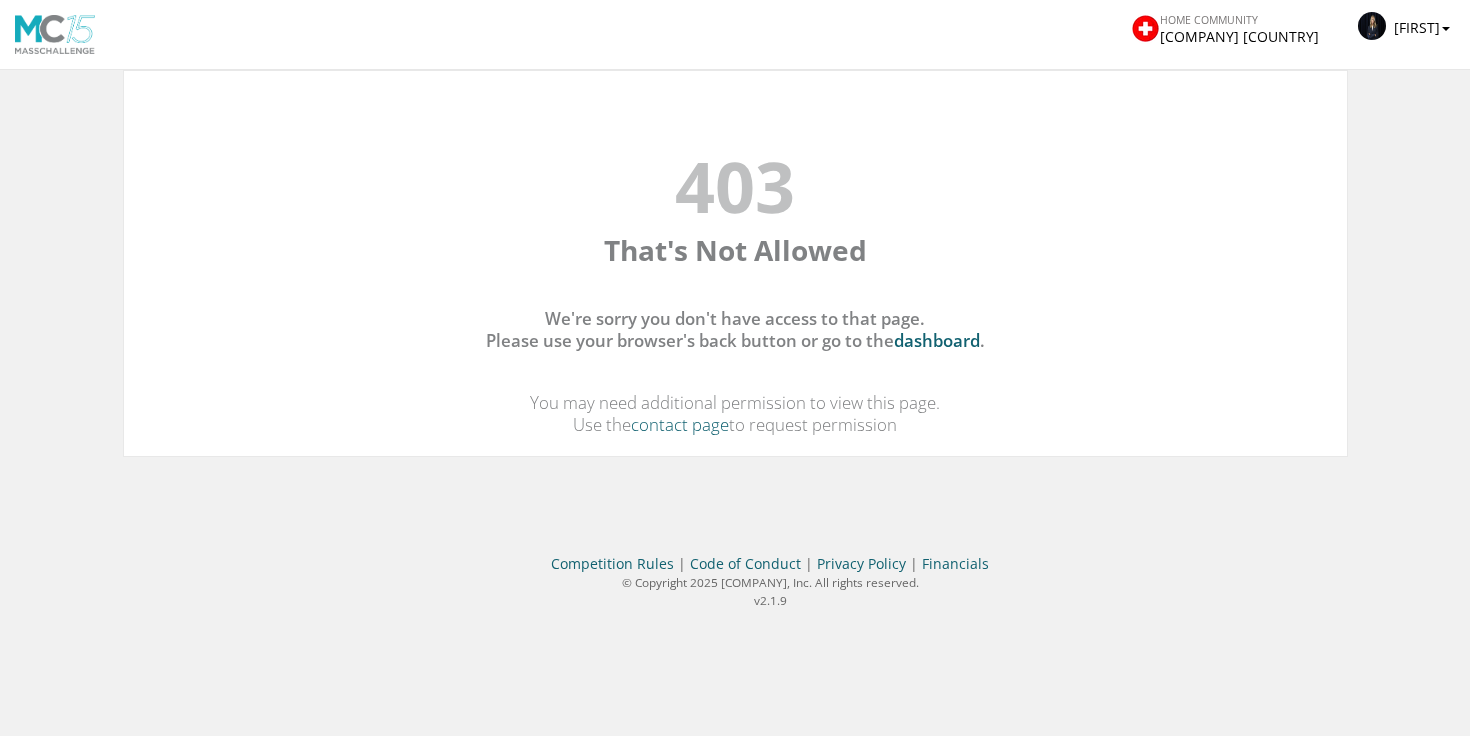 scroll, scrollTop: 0, scrollLeft: 0, axis: both 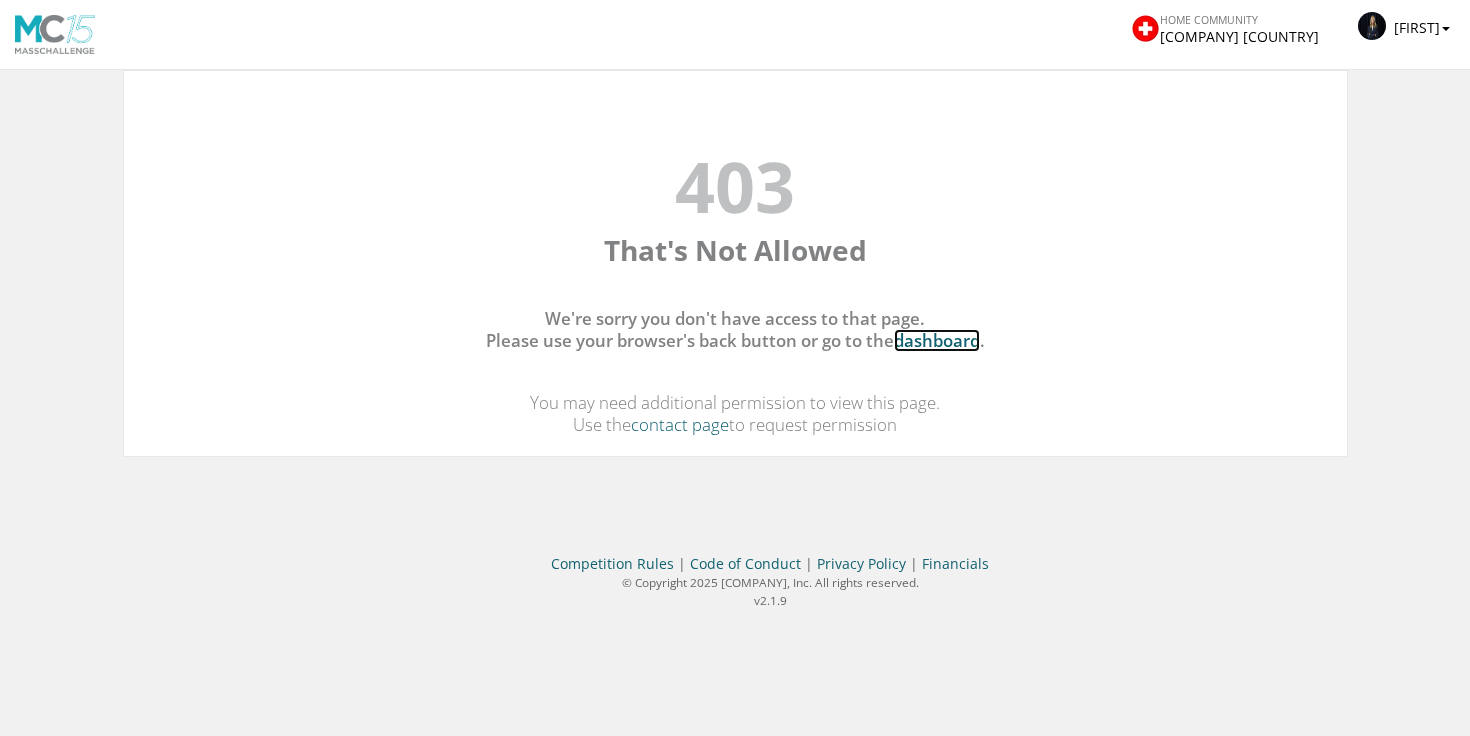 click on "dashboard" at bounding box center [937, 340] 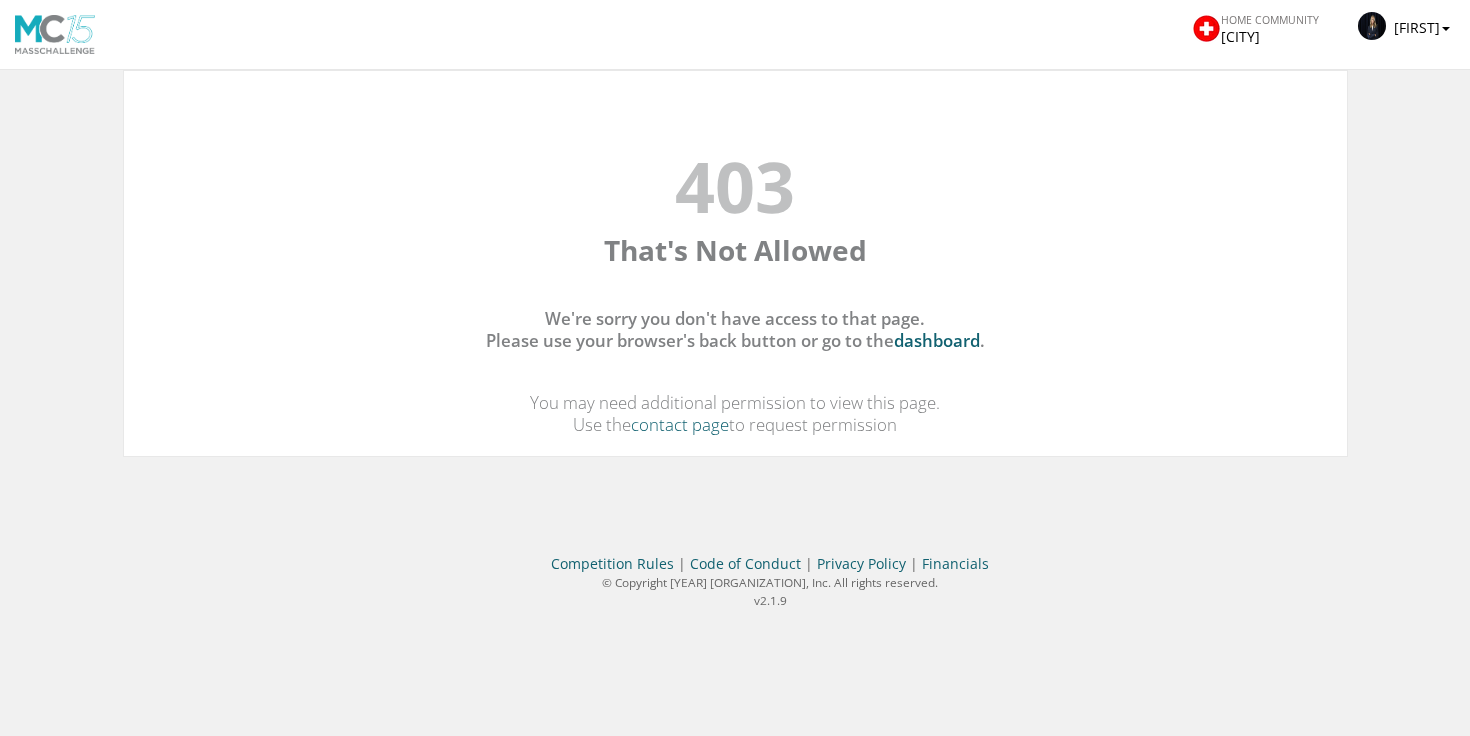 scroll, scrollTop: 0, scrollLeft: 0, axis: both 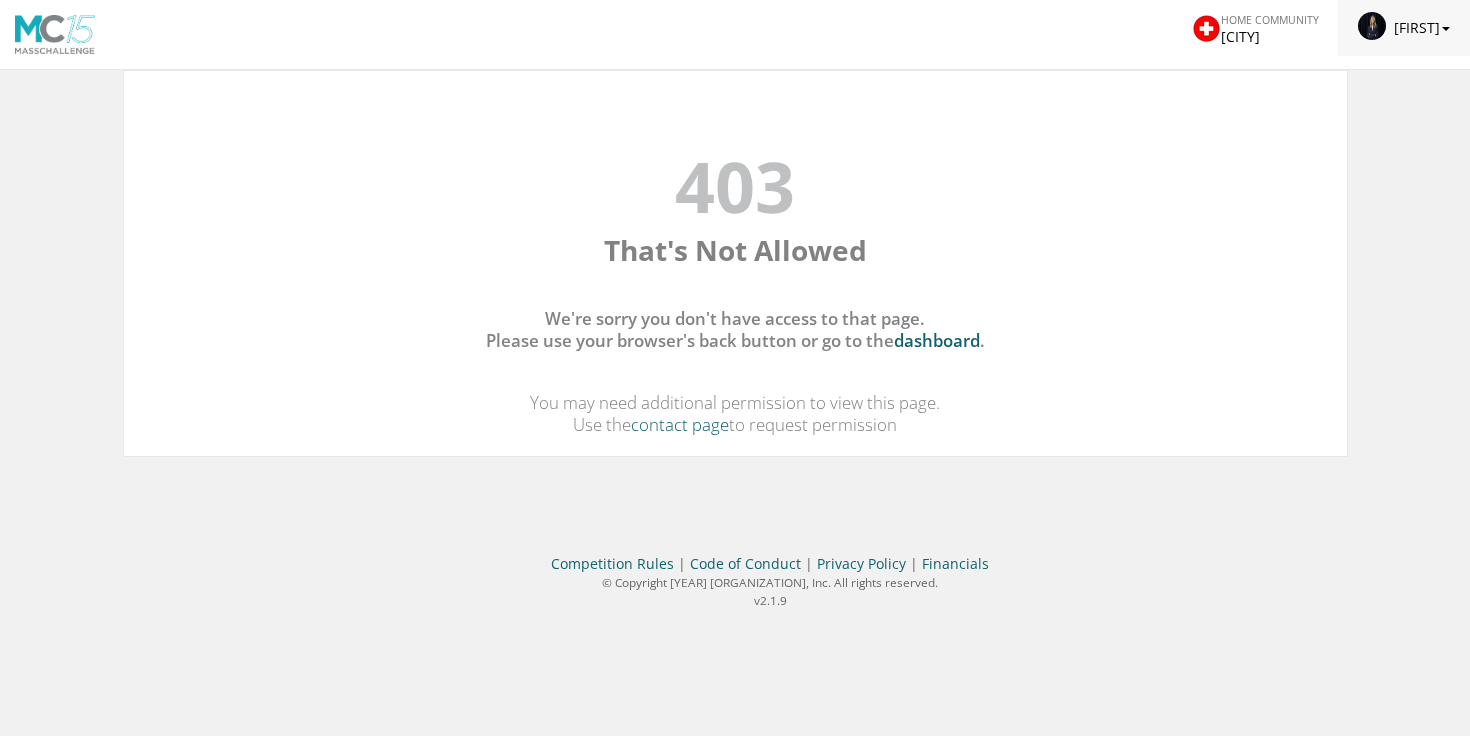 click at bounding box center [1376, 26] 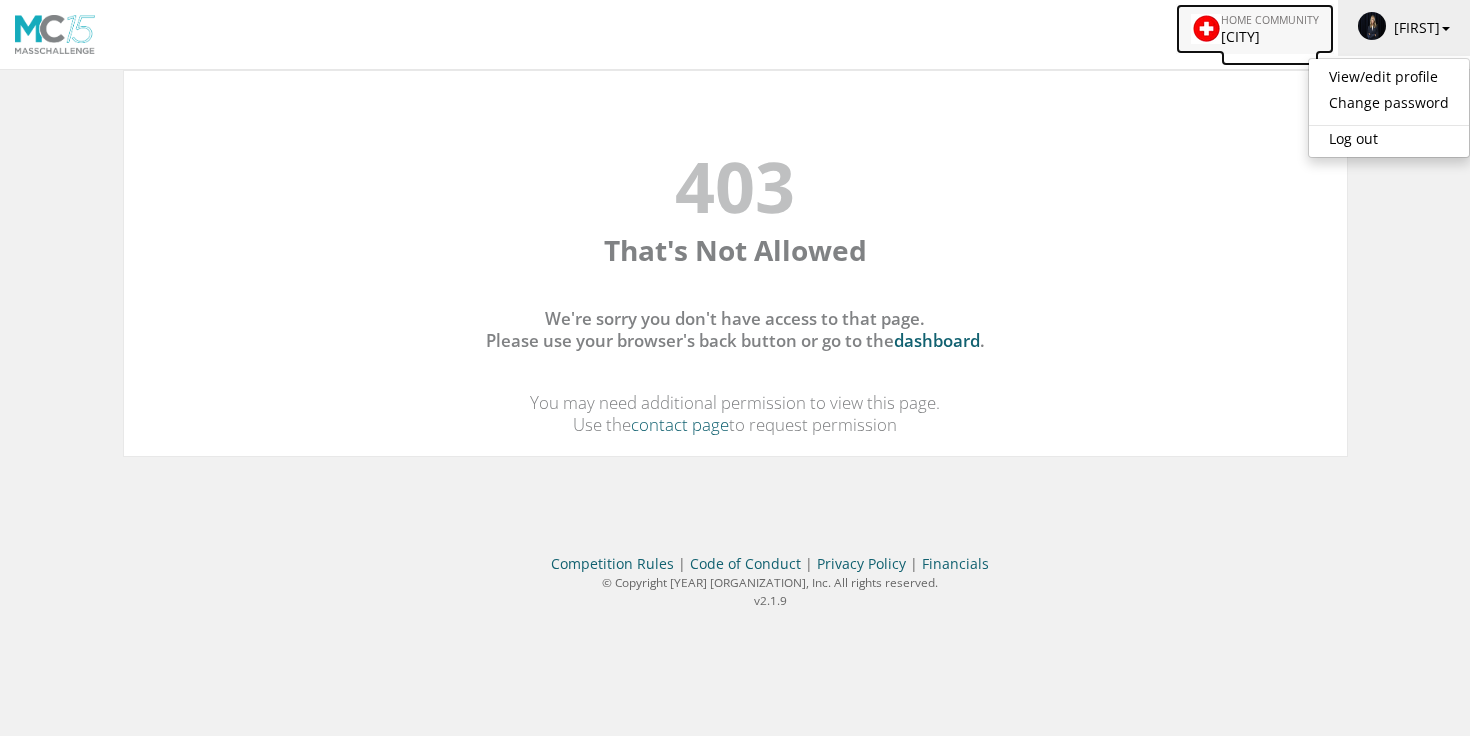 click on "HOME COMMUNITY
MC Switzerland" at bounding box center (1270, 40) 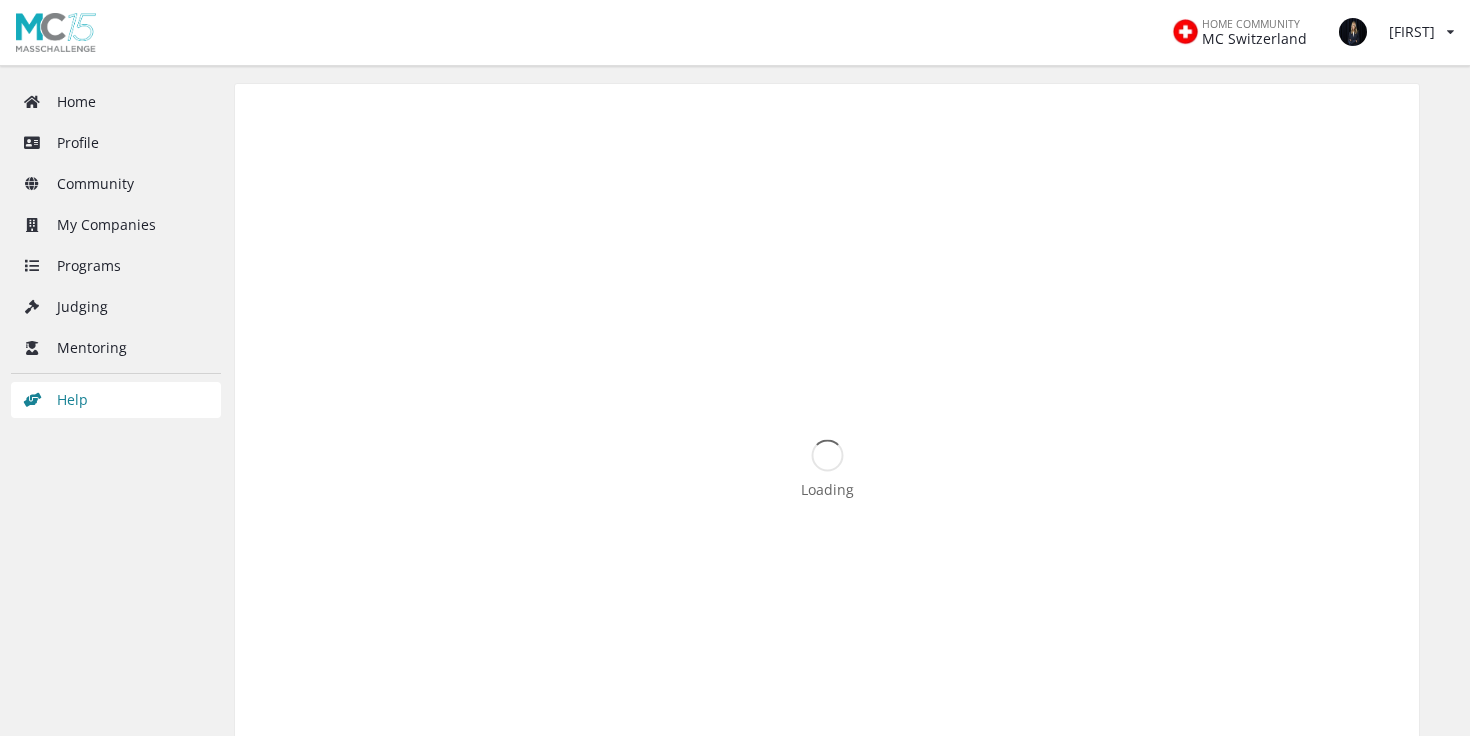scroll, scrollTop: 0, scrollLeft: 0, axis: both 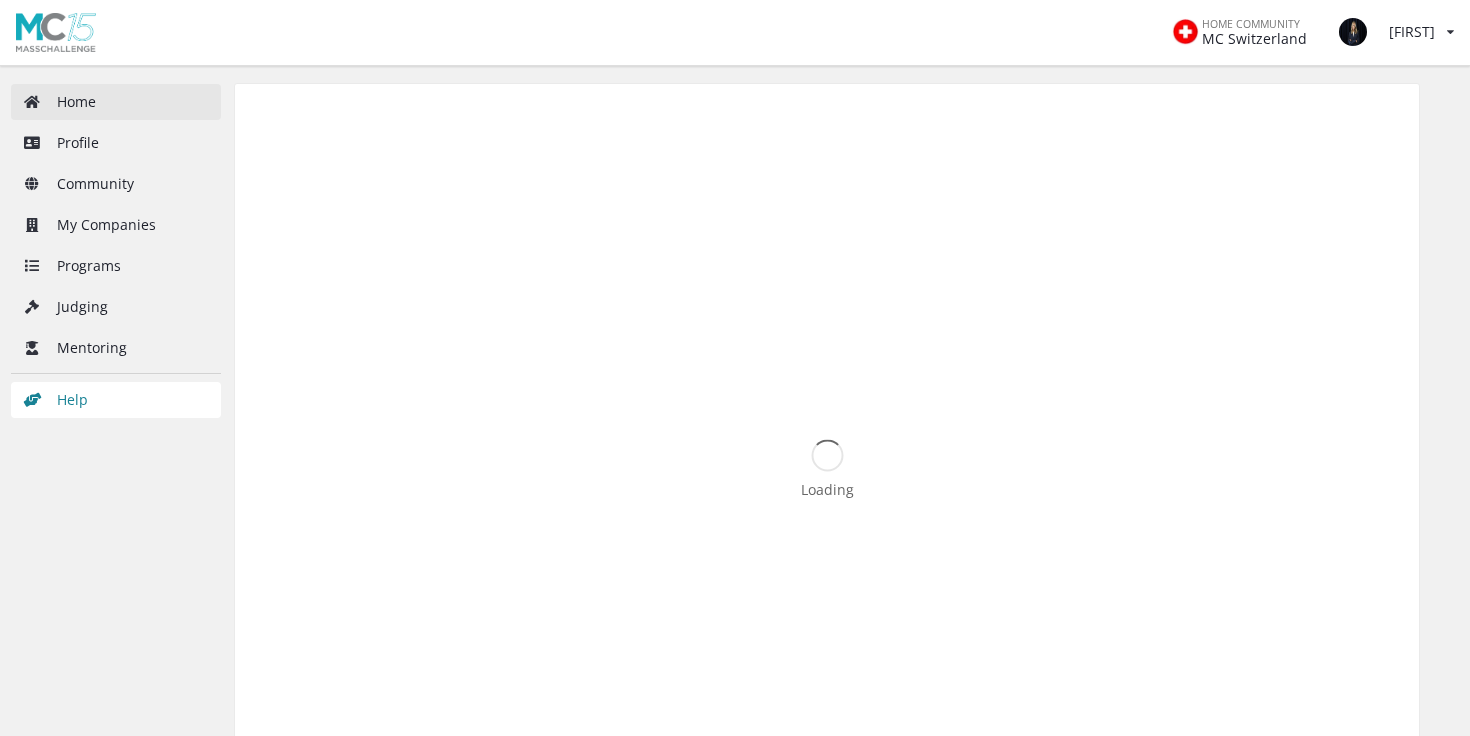 click on "Home" at bounding box center [116, 102] 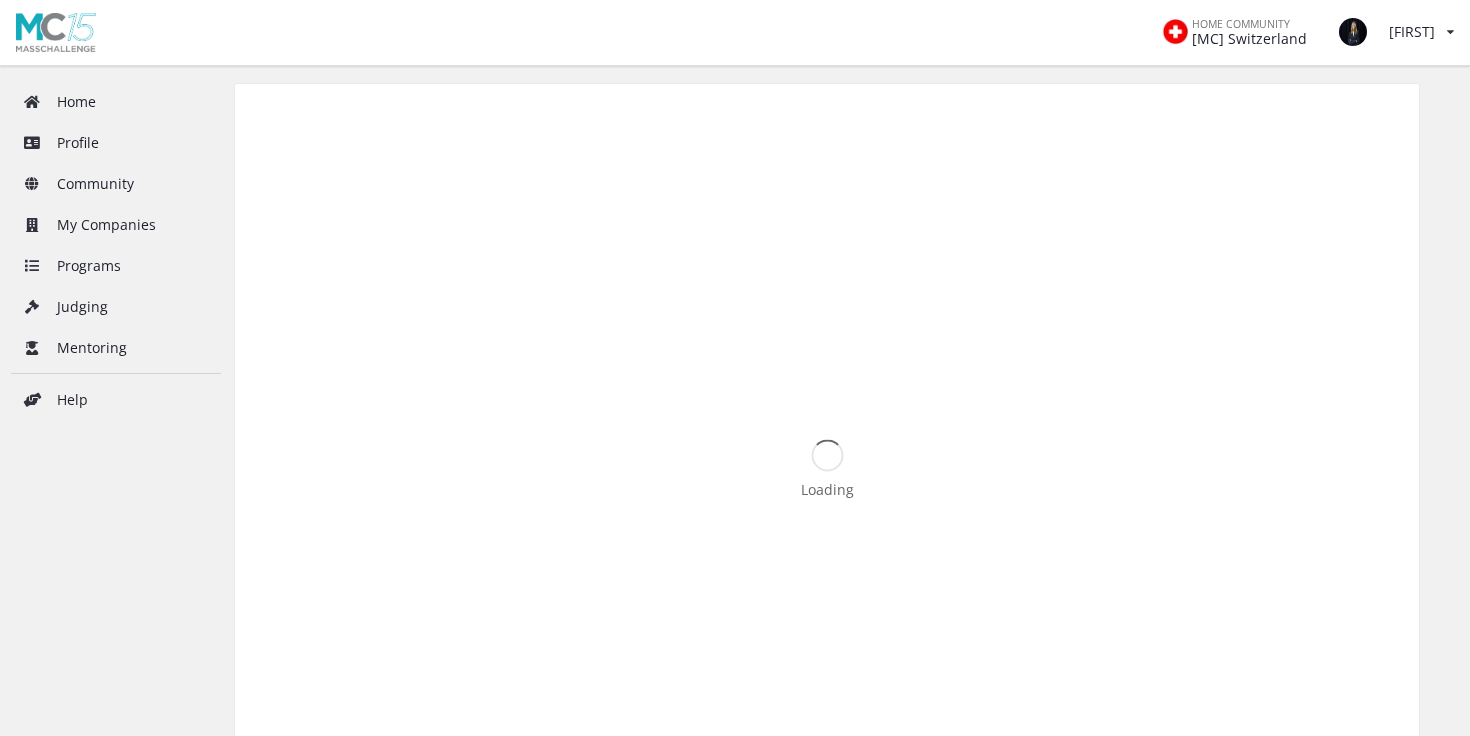 scroll, scrollTop: 0, scrollLeft: 0, axis: both 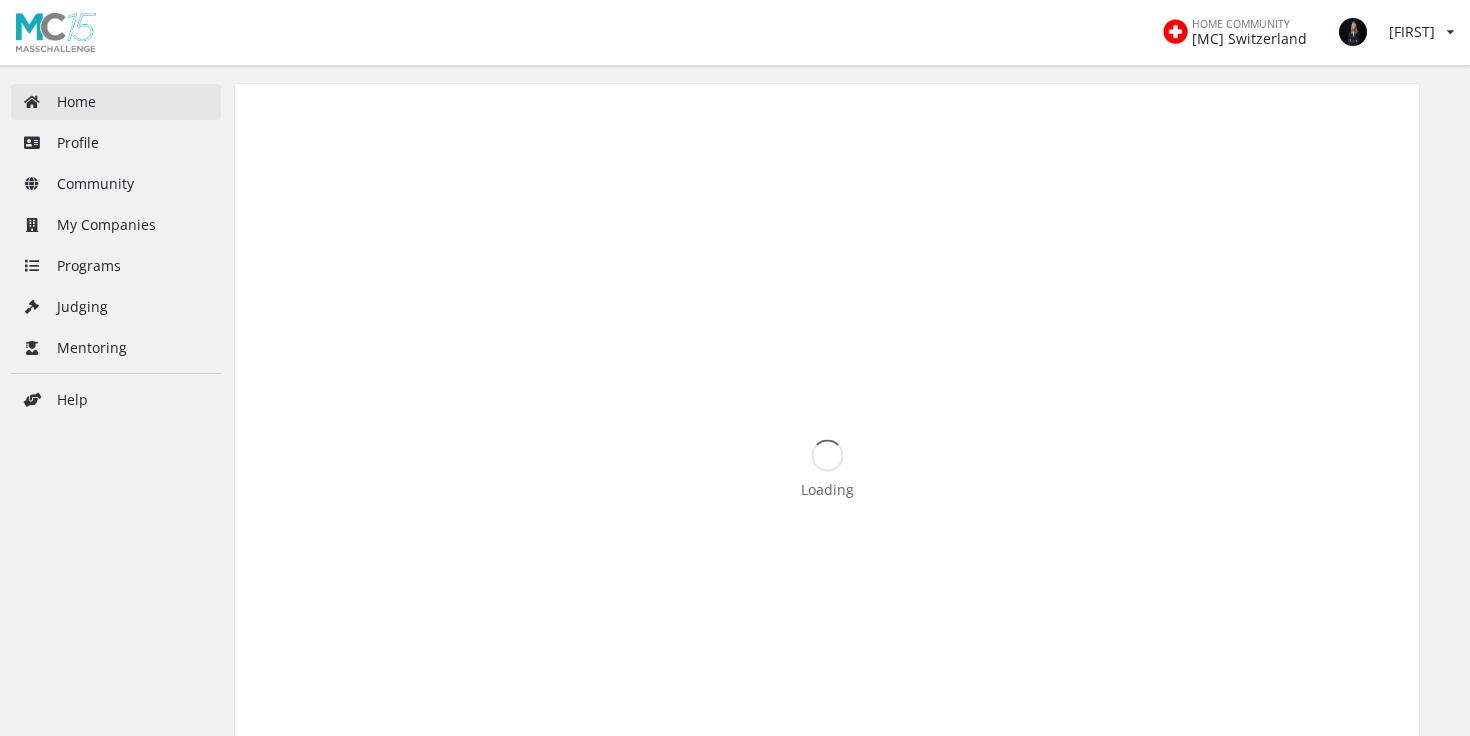 click on "Home" at bounding box center (116, 102) 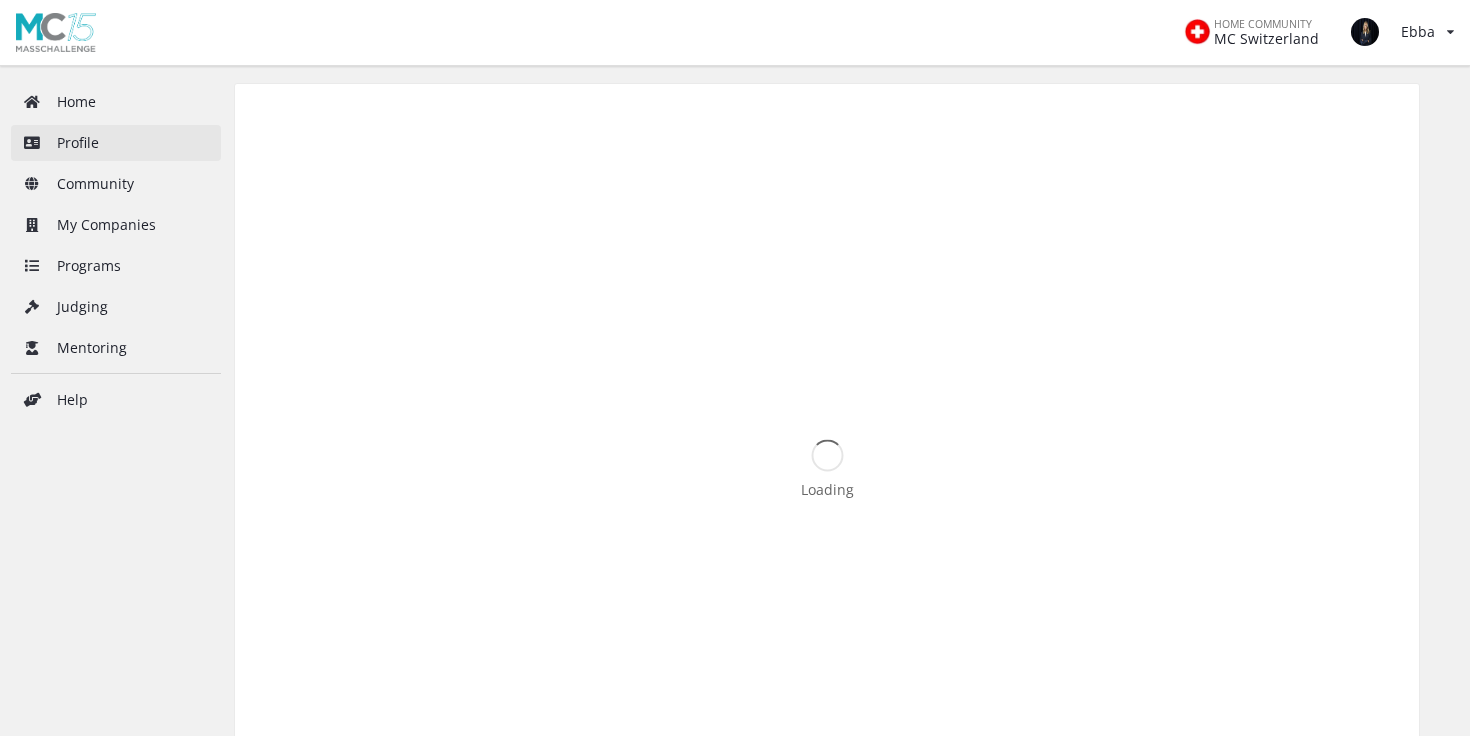 scroll, scrollTop: 0, scrollLeft: 0, axis: both 